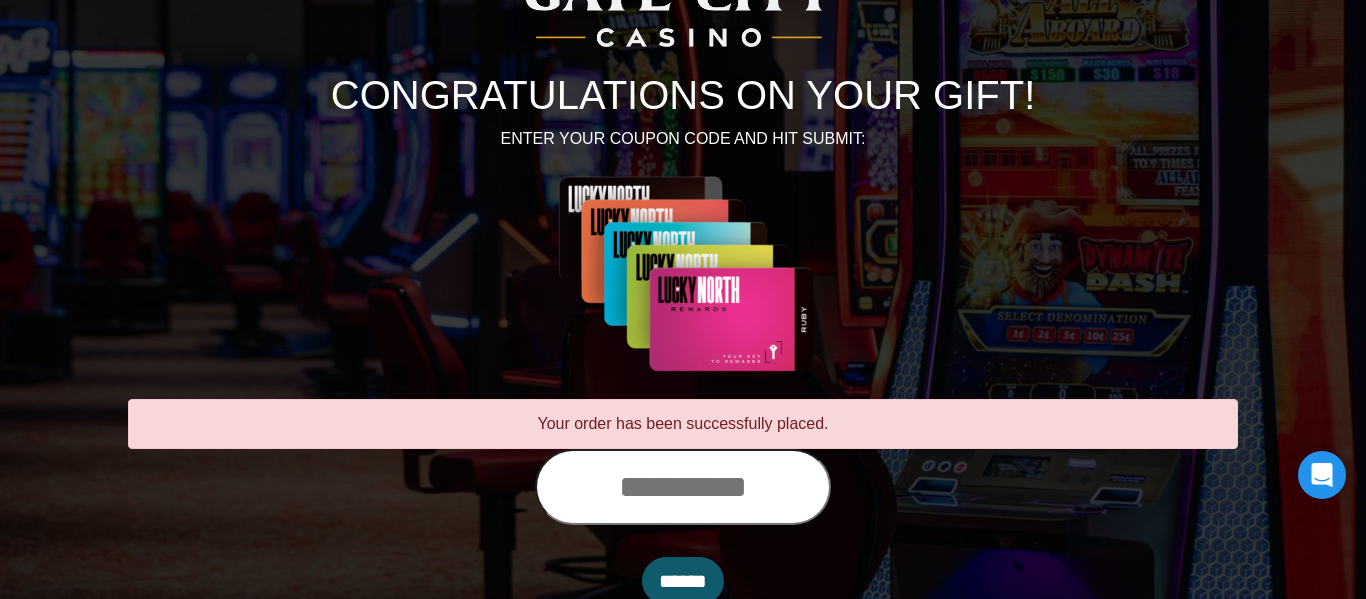 scroll, scrollTop: 194, scrollLeft: 0, axis: vertical 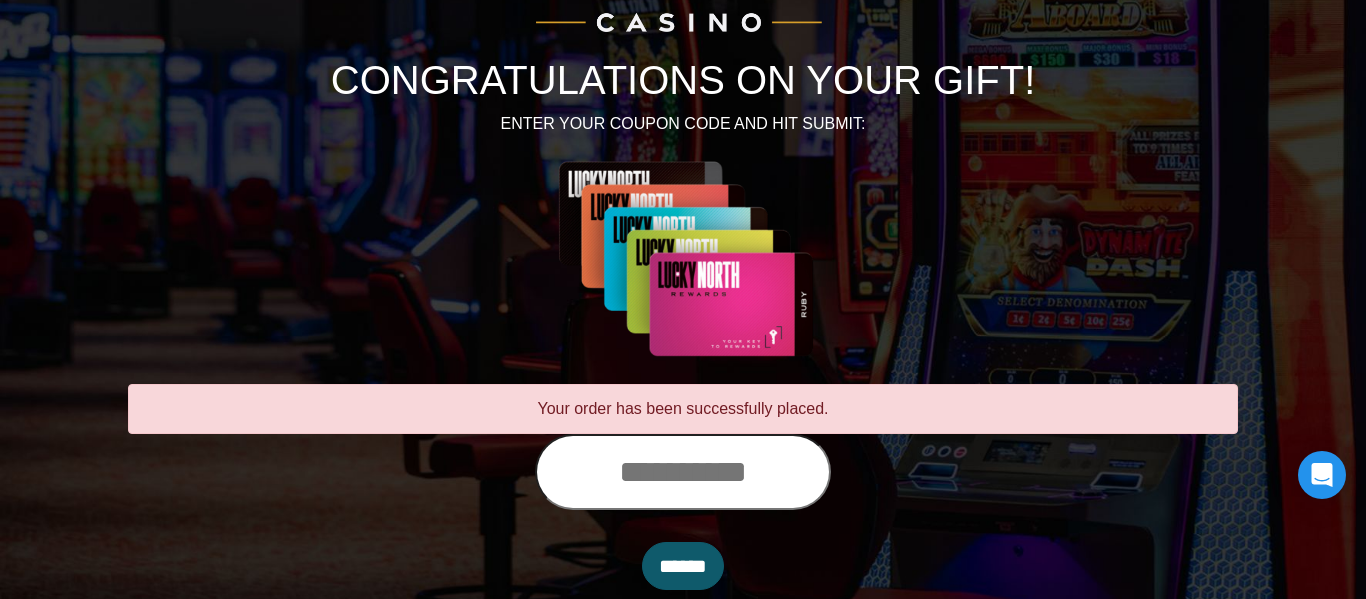 click at bounding box center [683, 472] 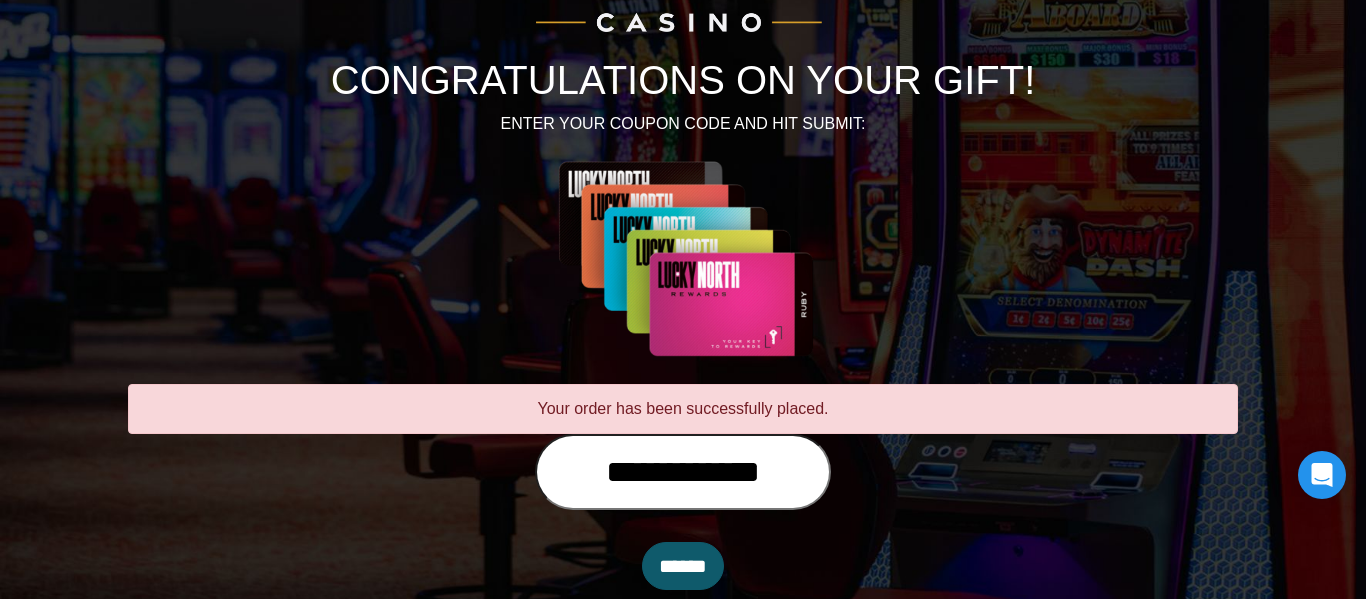 type on "**********" 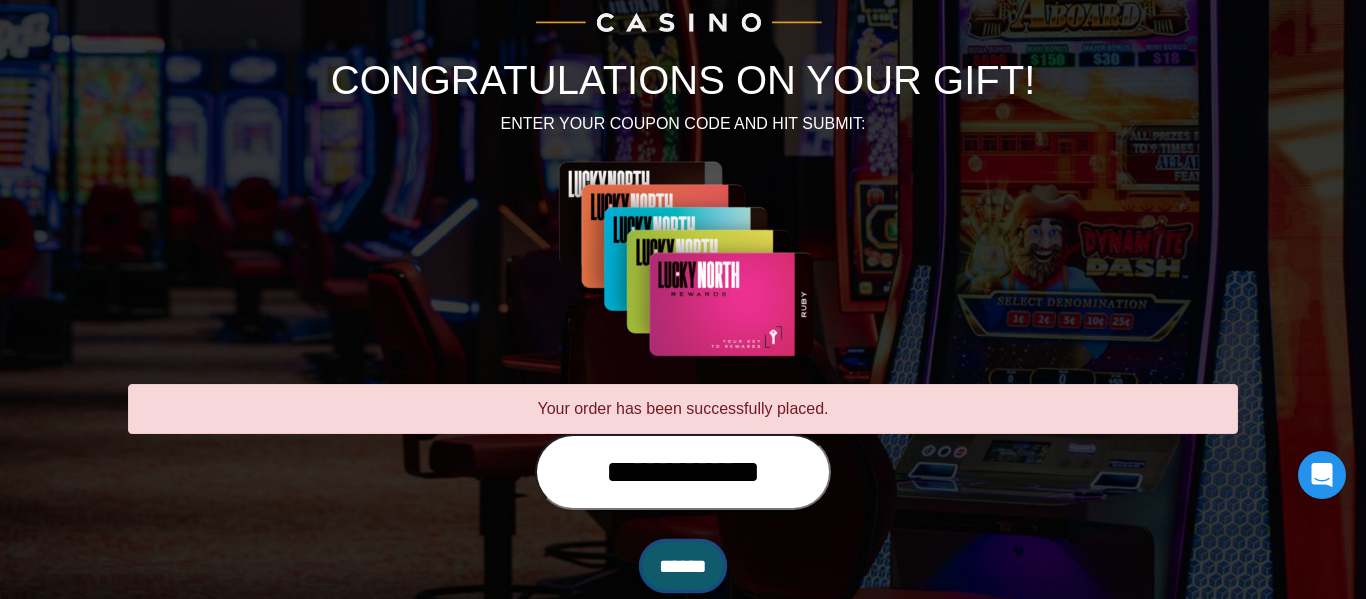 click on "******" at bounding box center (683, 566) 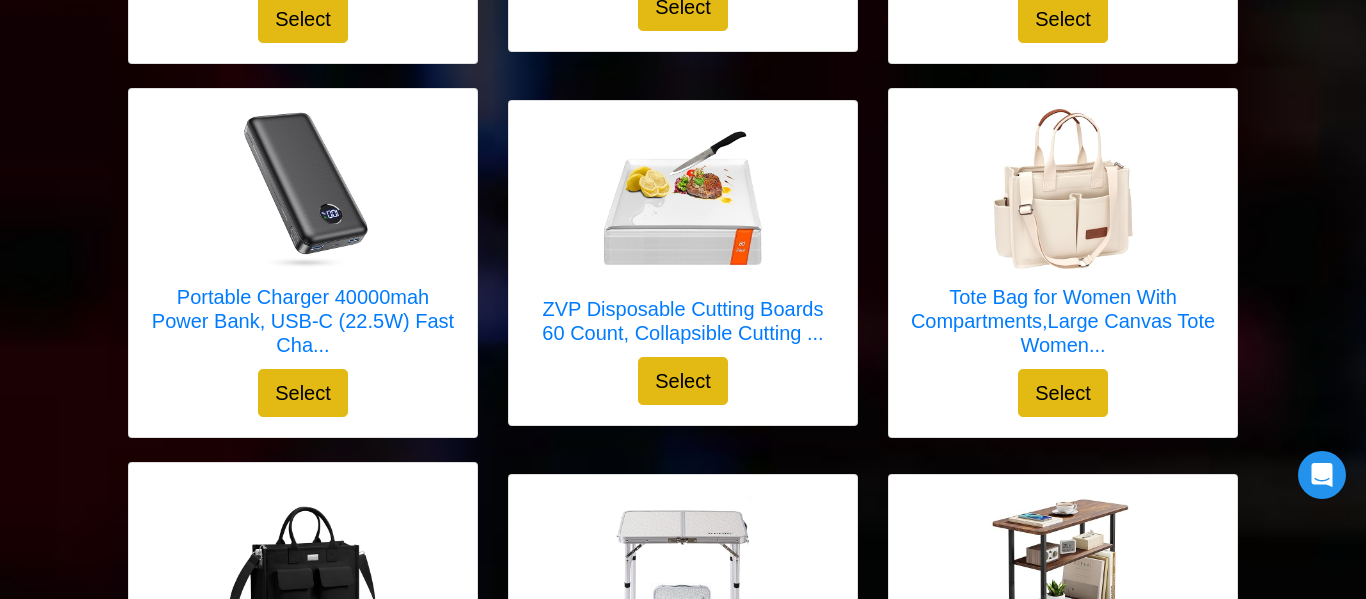 scroll, scrollTop: 3823, scrollLeft: 0, axis: vertical 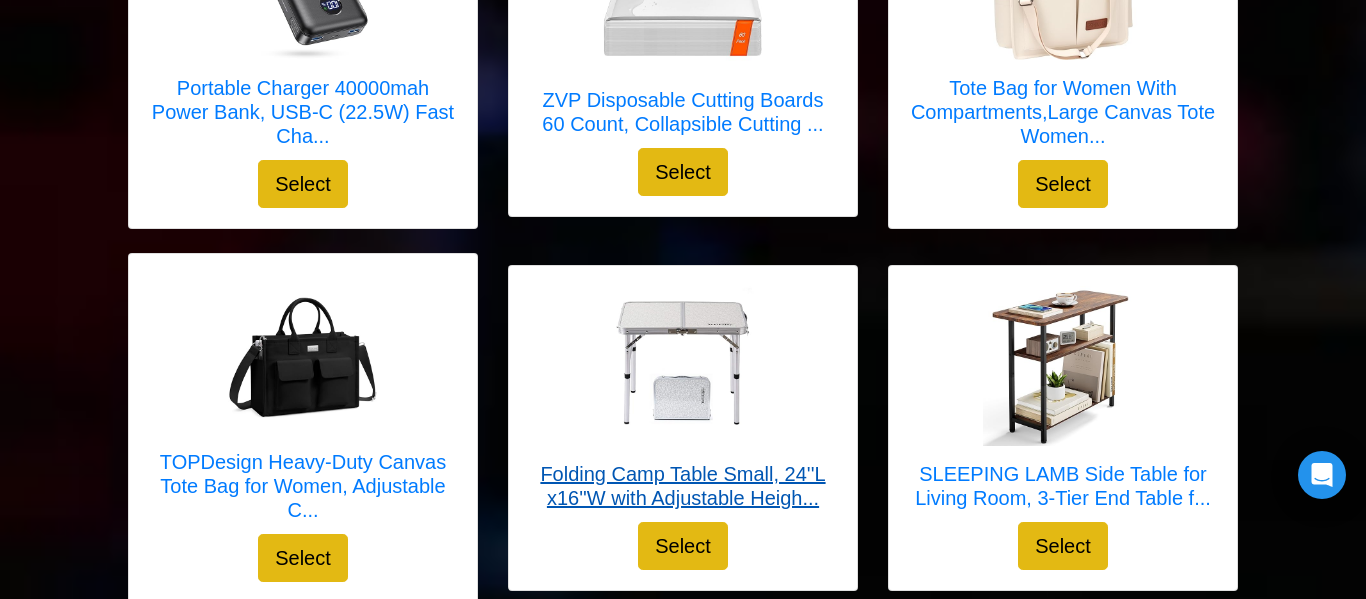 click on "Folding Camp Table Small, 24''L x16''W with Adjustable Heigh..." at bounding box center (683, 486) 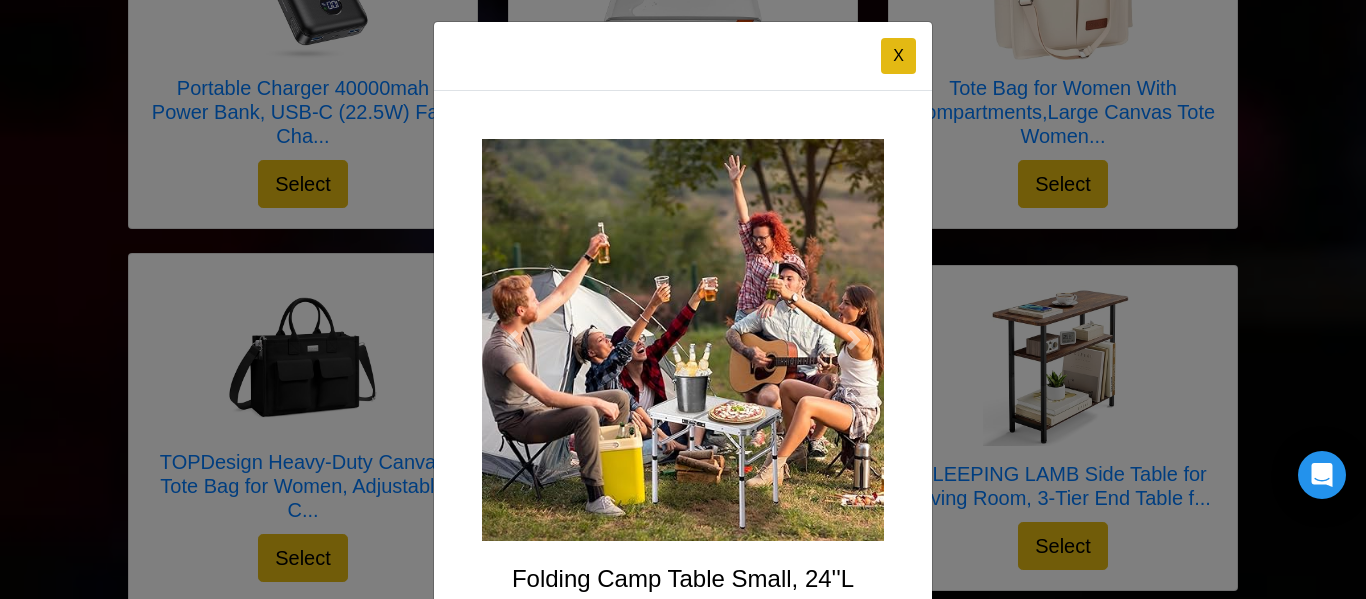 scroll, scrollTop: 0, scrollLeft: 0, axis: both 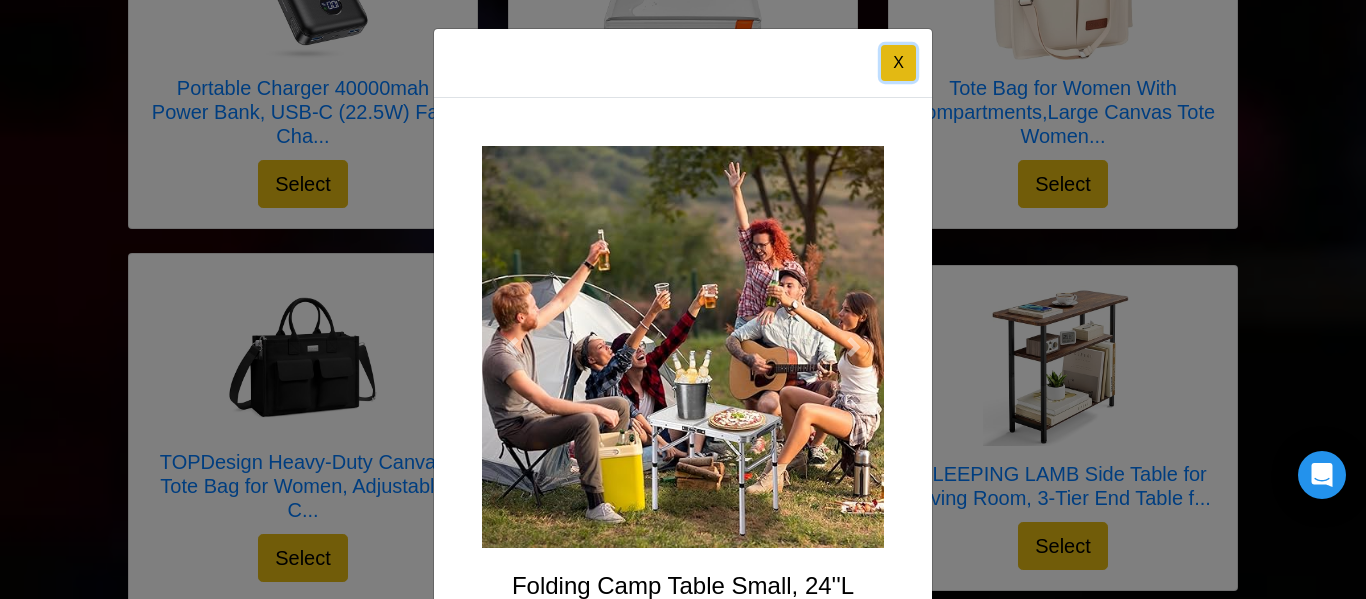 click on "X" at bounding box center [898, 63] 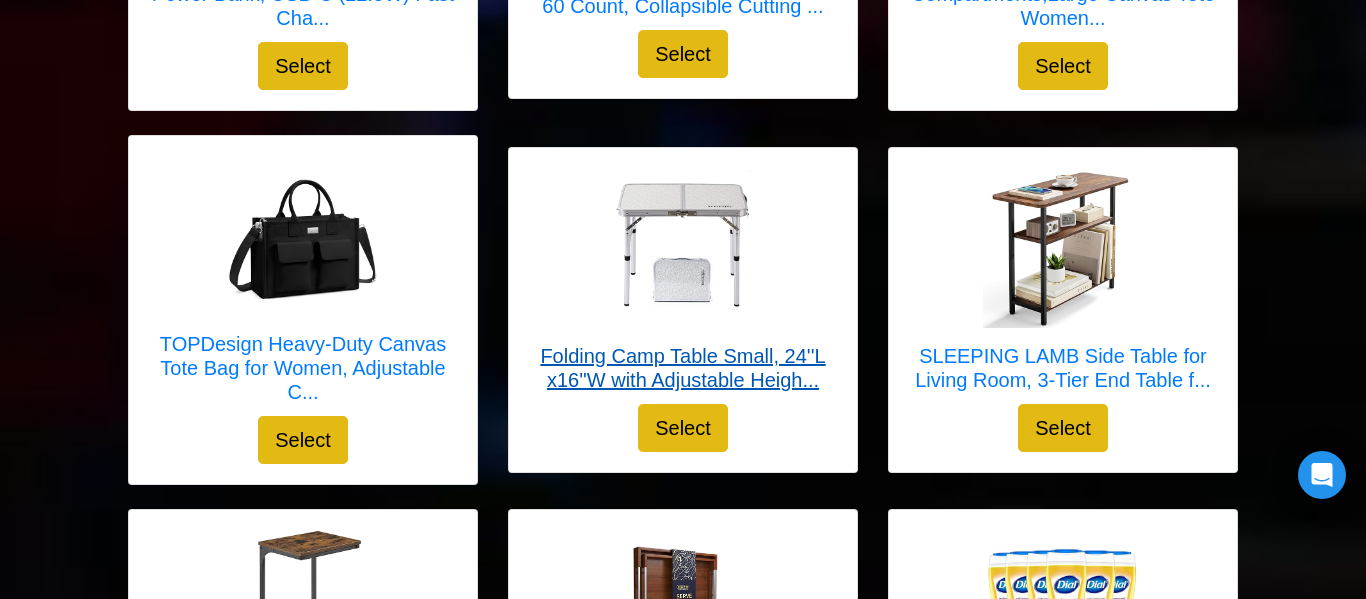 scroll, scrollTop: 3866, scrollLeft: 0, axis: vertical 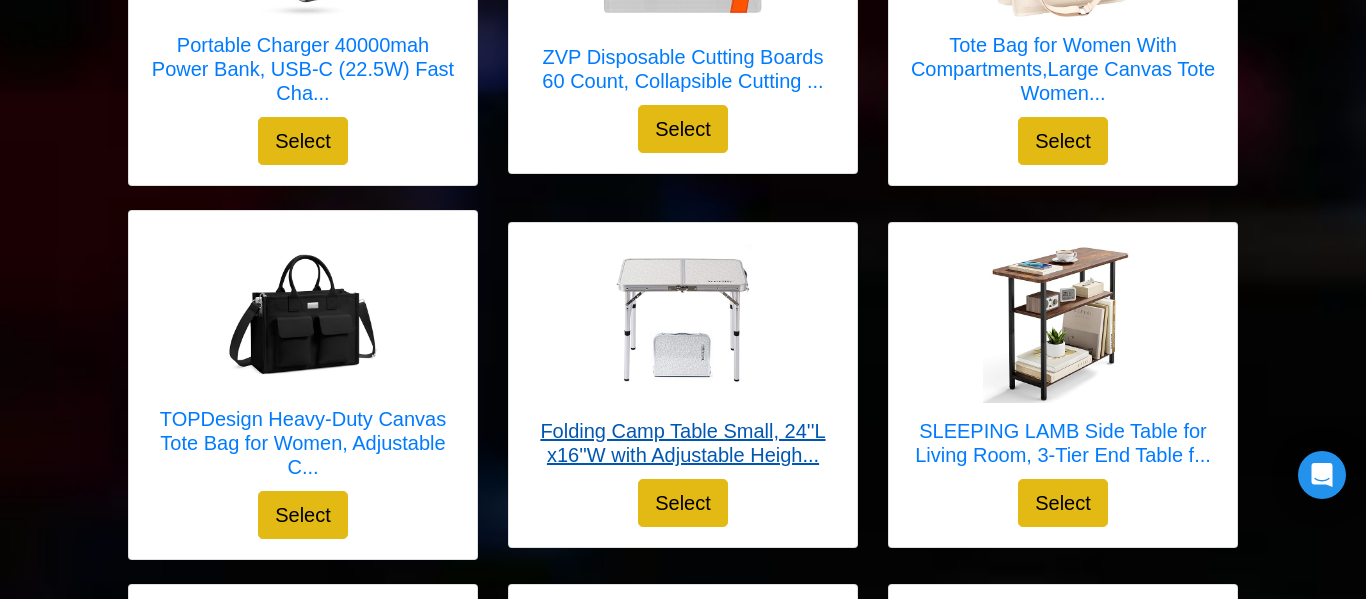 click at bounding box center (683, 323) 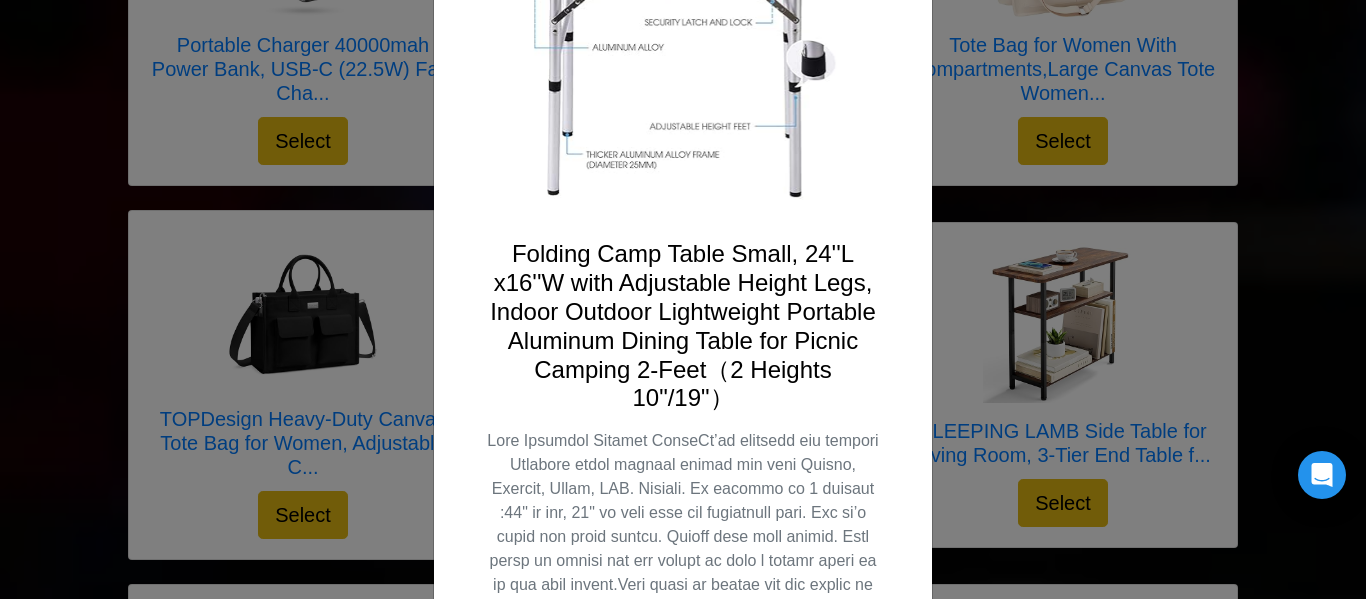 scroll, scrollTop: 0, scrollLeft: 0, axis: both 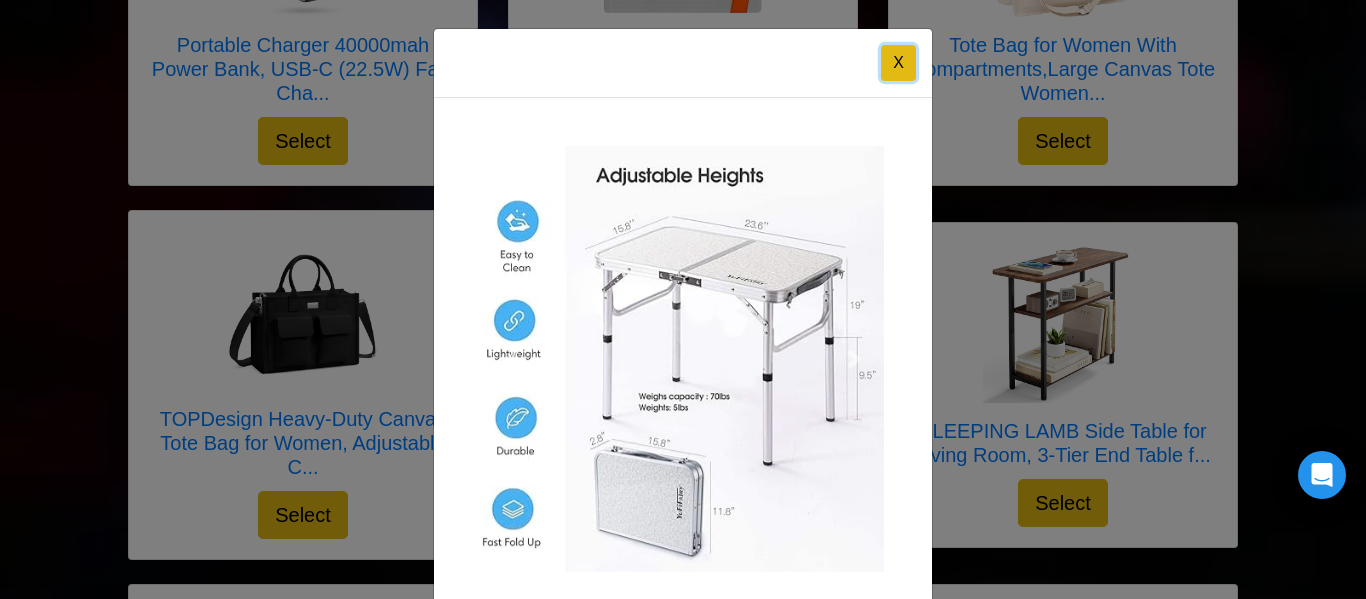 click on "X" at bounding box center [898, 63] 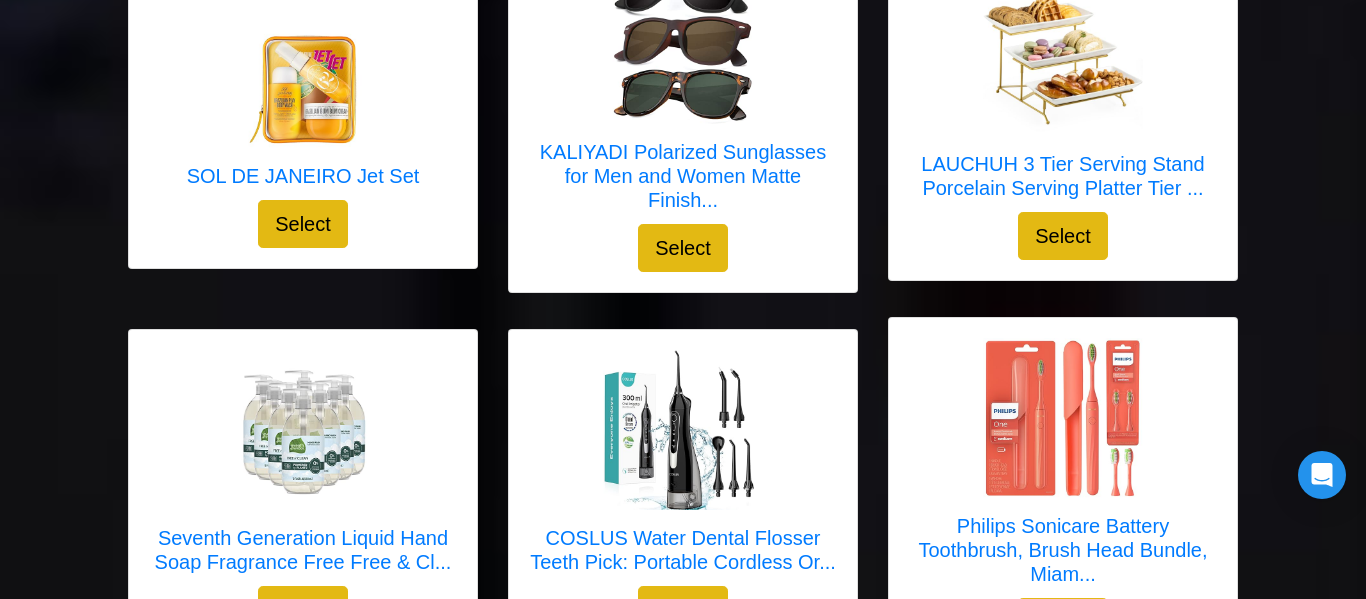 scroll, scrollTop: 457, scrollLeft: 0, axis: vertical 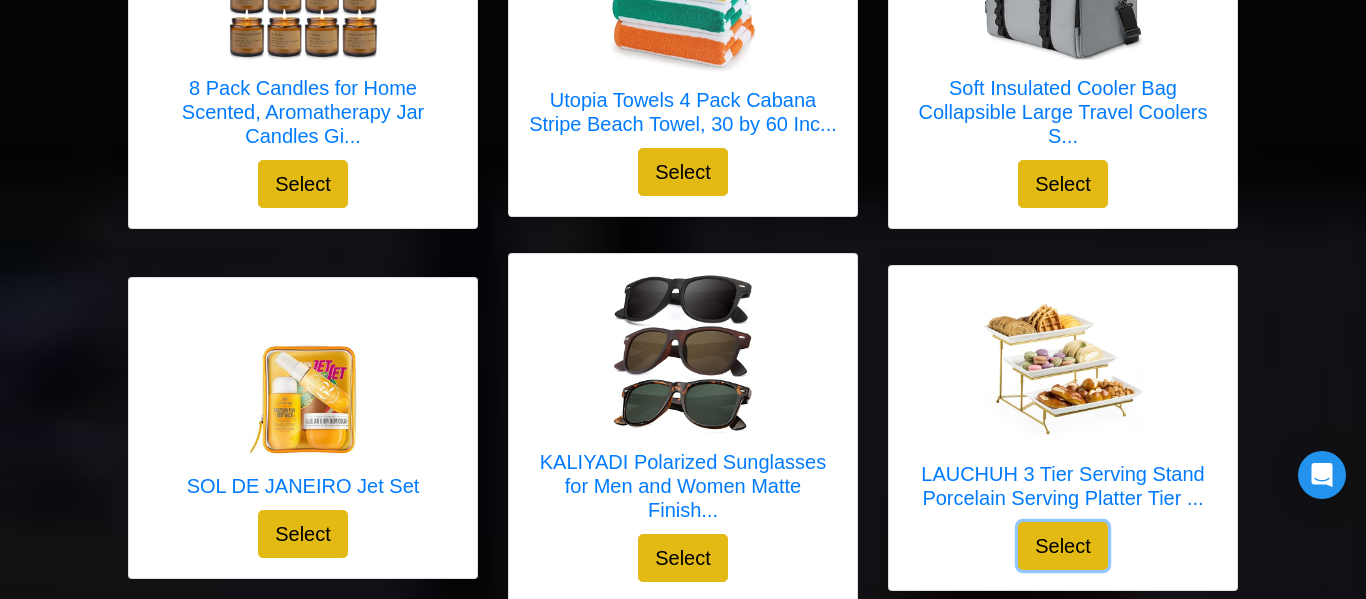 click on "Select" at bounding box center (1063, 546) 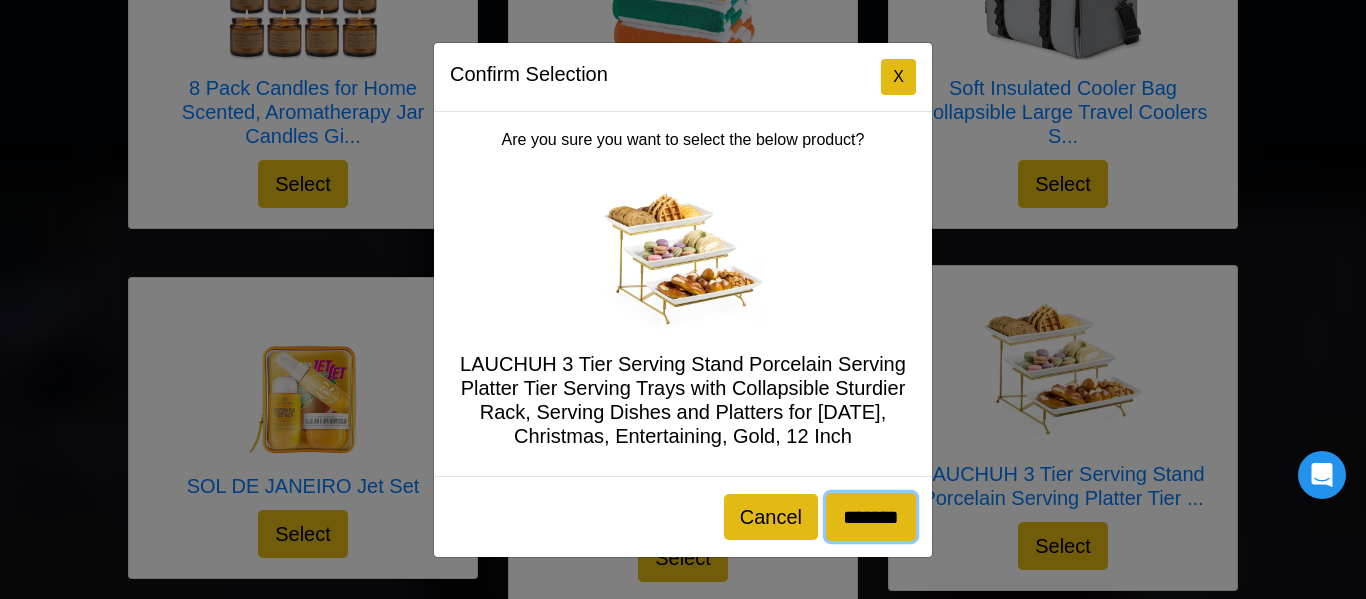 click on "*******" at bounding box center [871, 517] 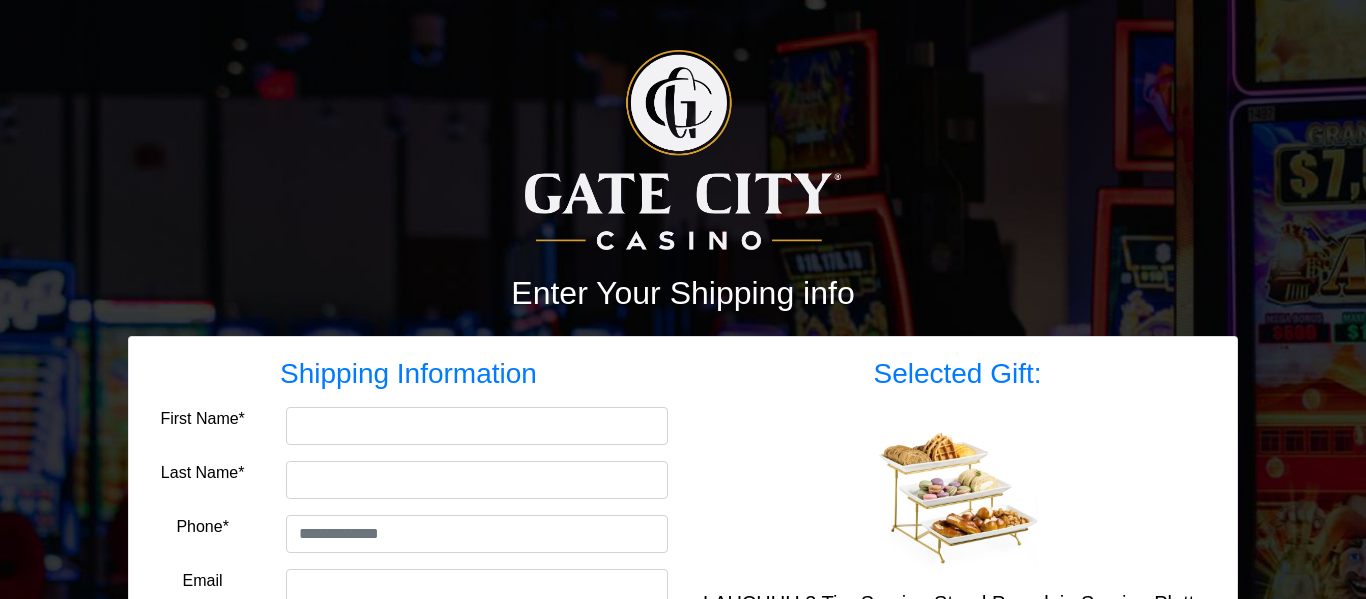 scroll, scrollTop: 0, scrollLeft: 0, axis: both 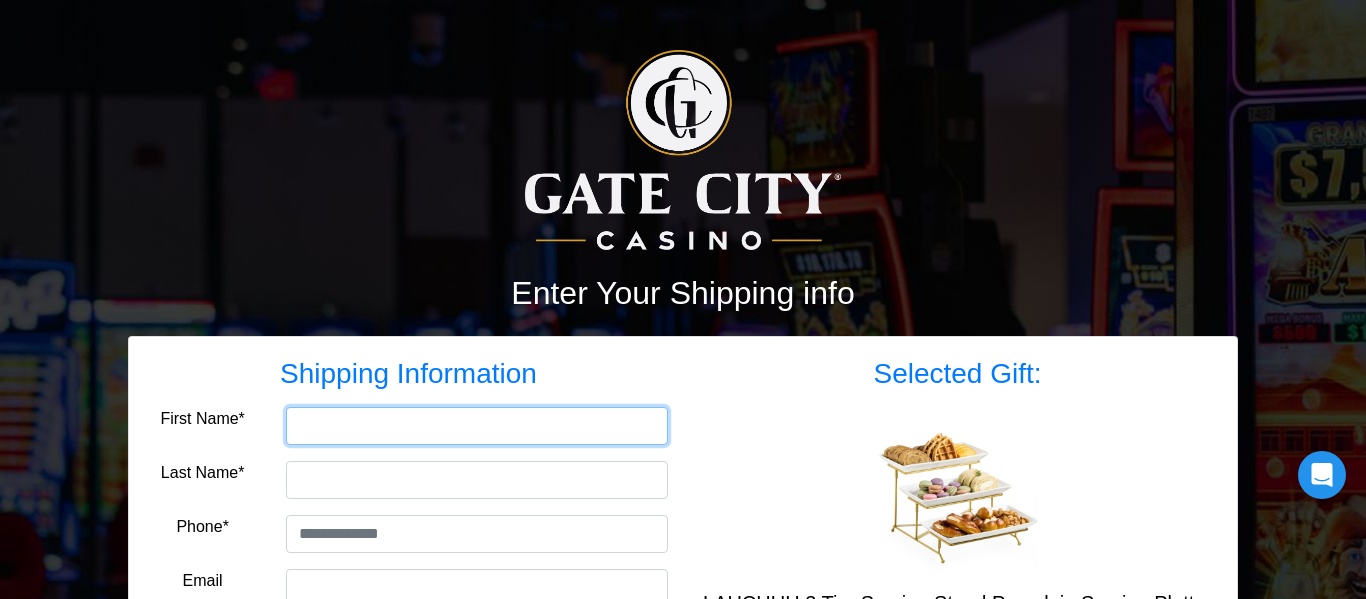 click on "First Name*" at bounding box center [477, 426] 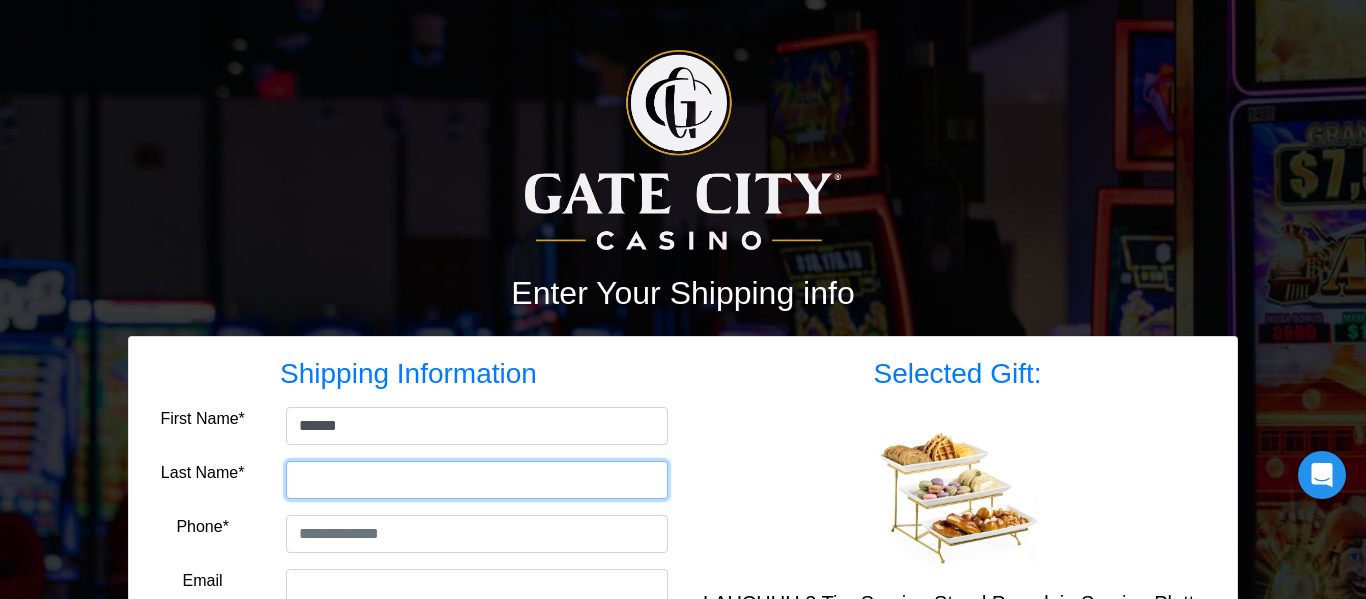 type on "******" 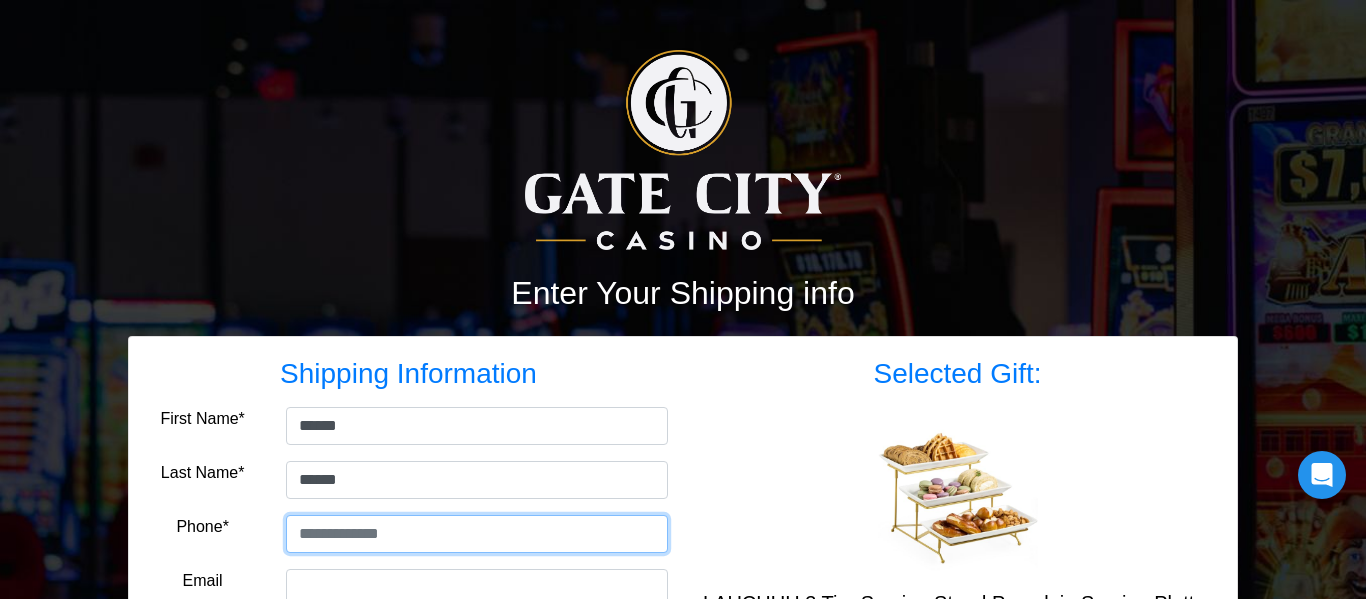 type on "**********" 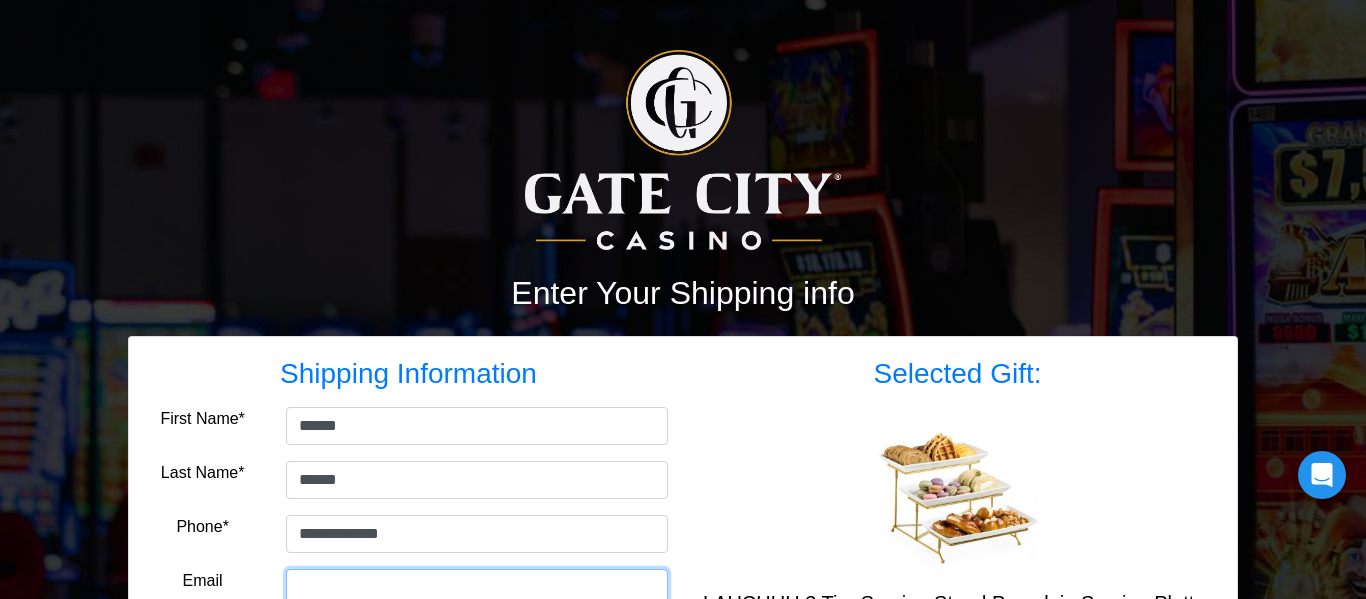 type on "**********" 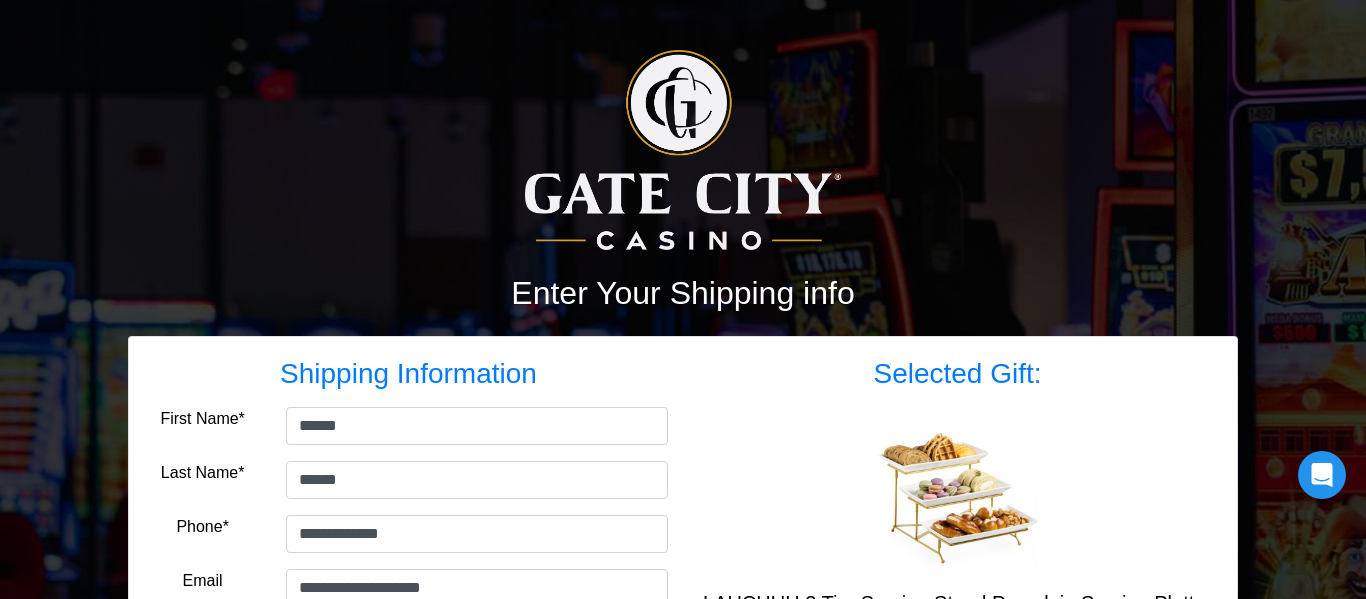 type on "**********" 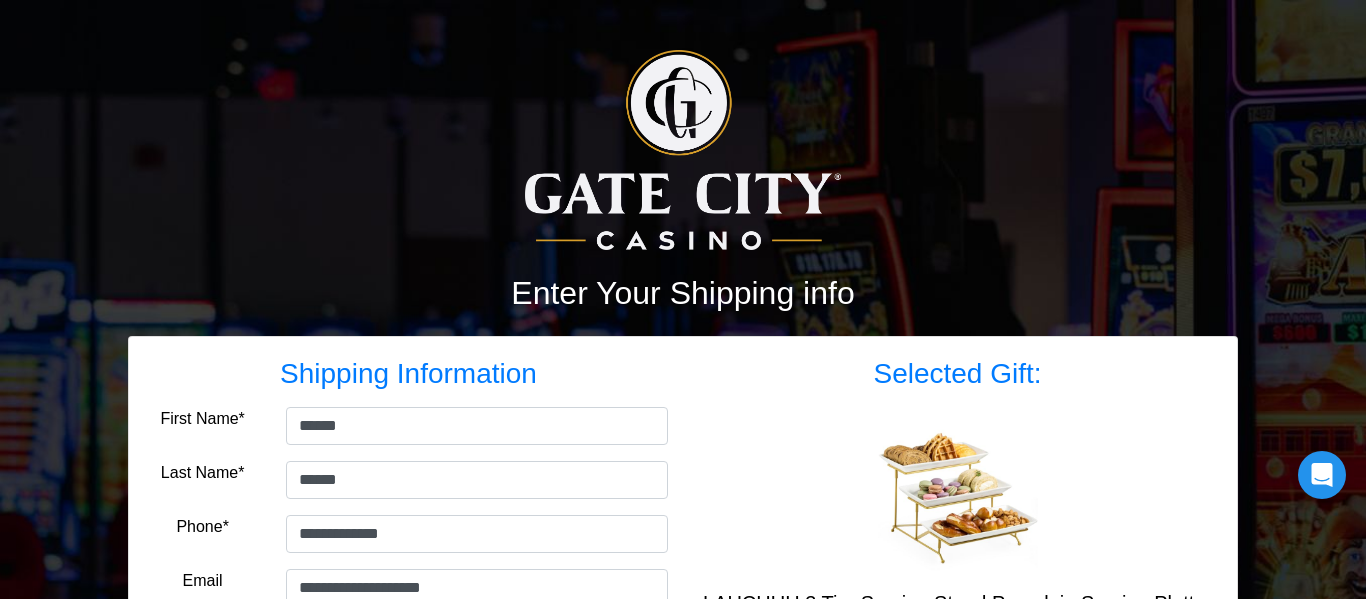 type on "******" 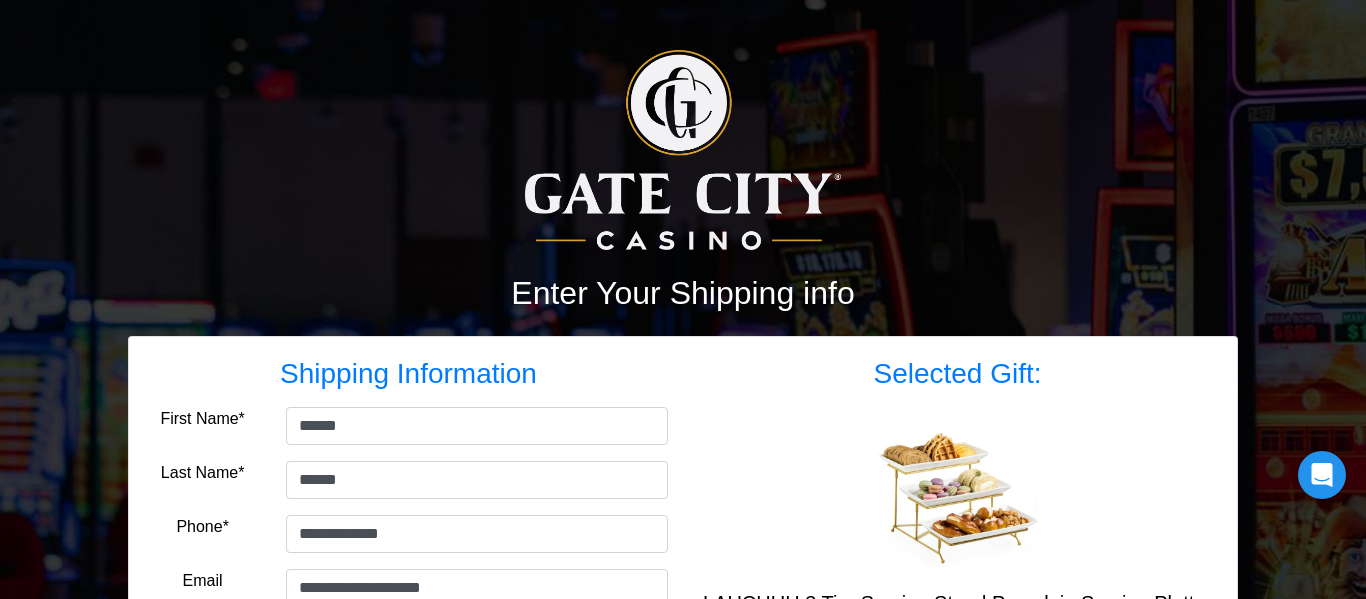 select on "**" 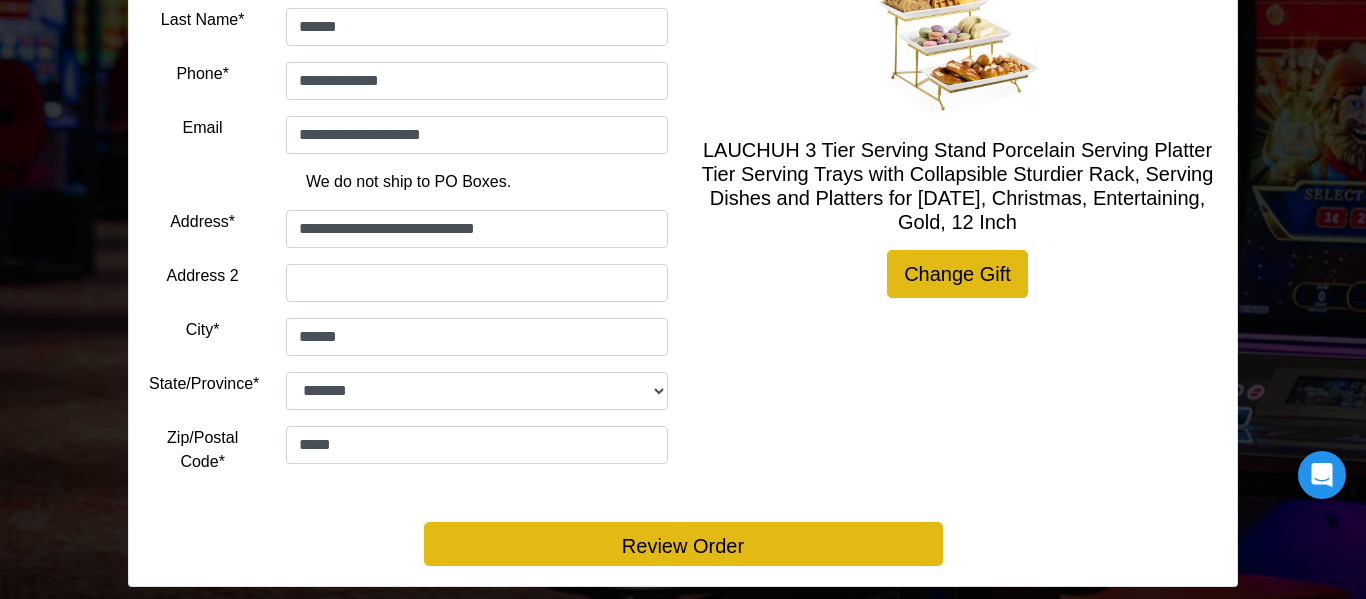 scroll, scrollTop: 465, scrollLeft: 0, axis: vertical 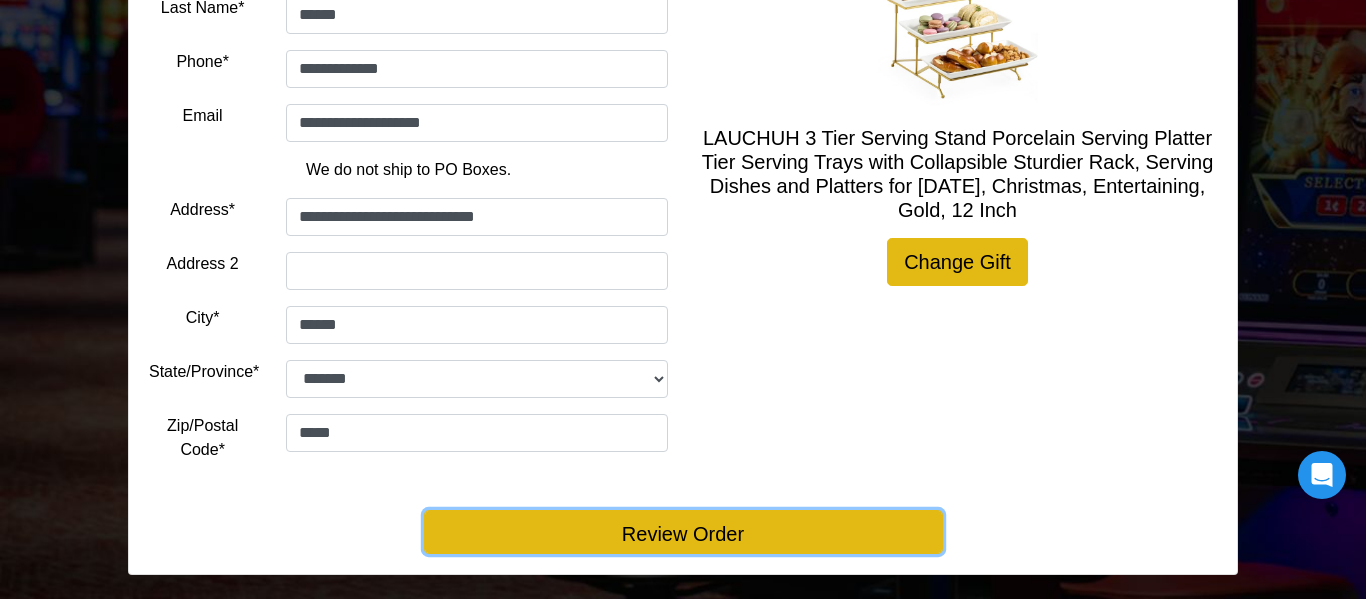 click on "Review Order" at bounding box center [683, 532] 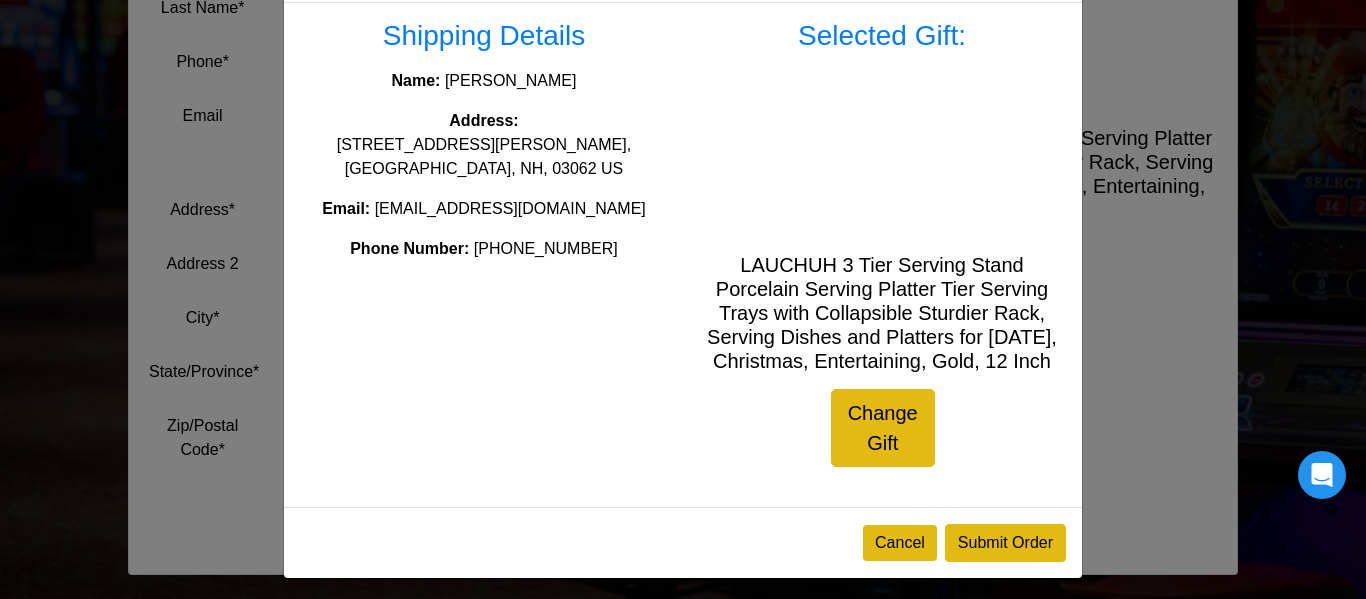 scroll, scrollTop: 121, scrollLeft: 0, axis: vertical 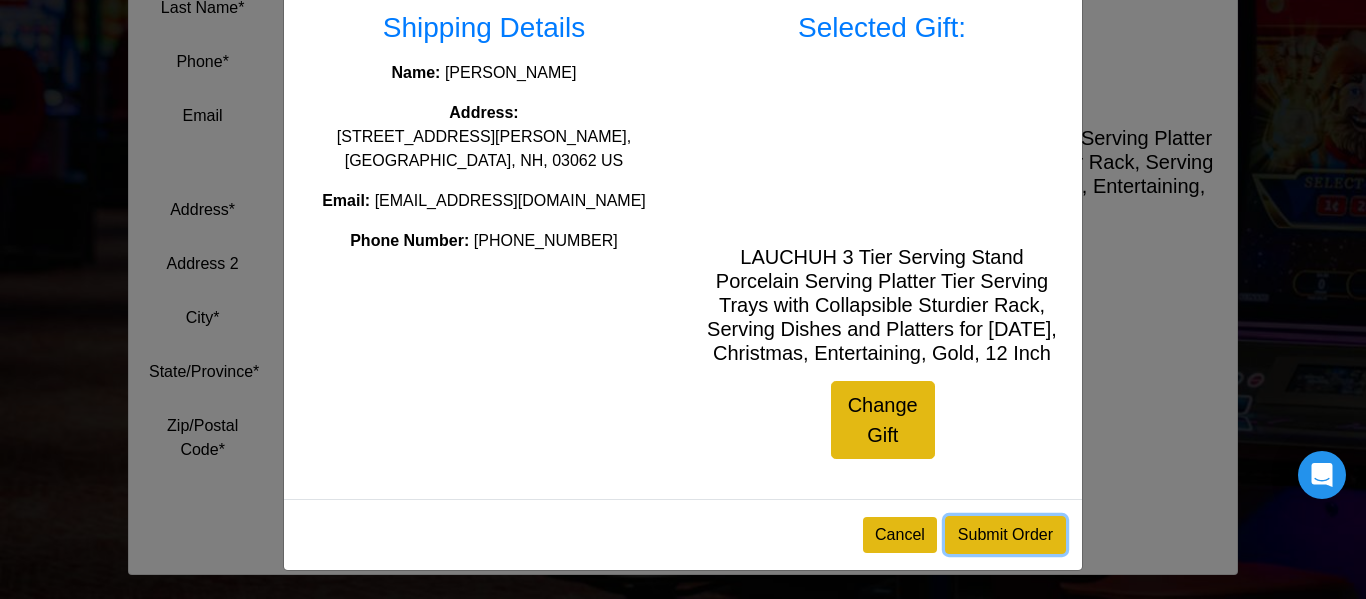 click on "Submit Order" at bounding box center (1005, 535) 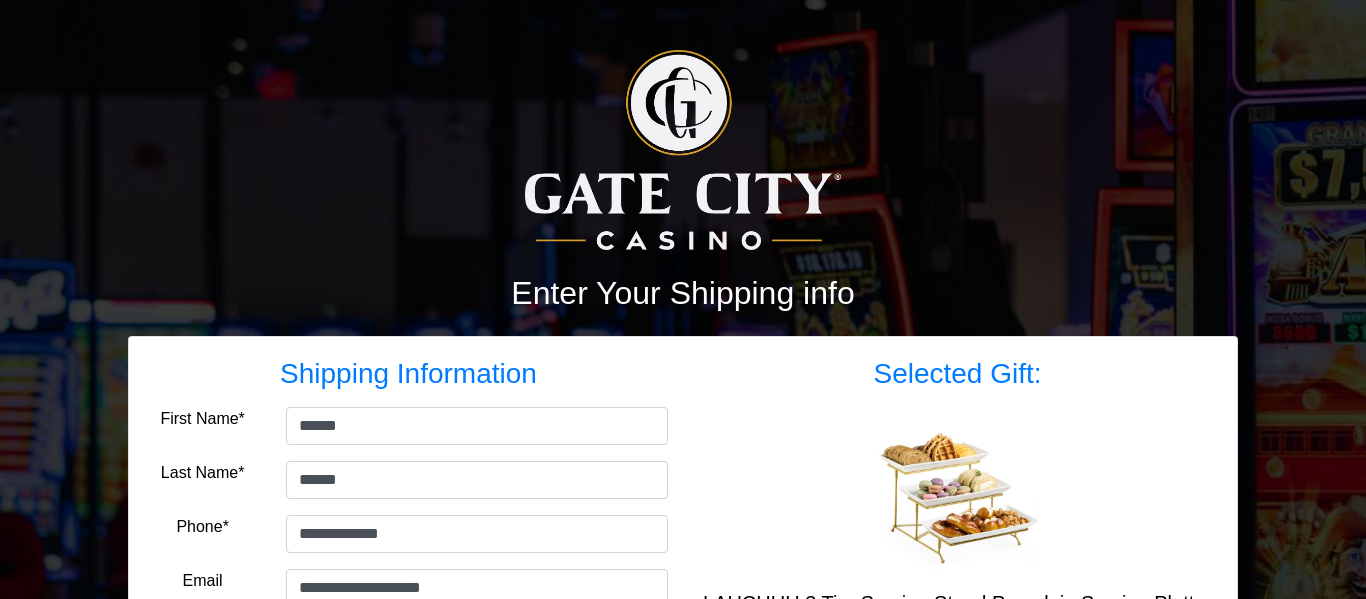 select on "**" 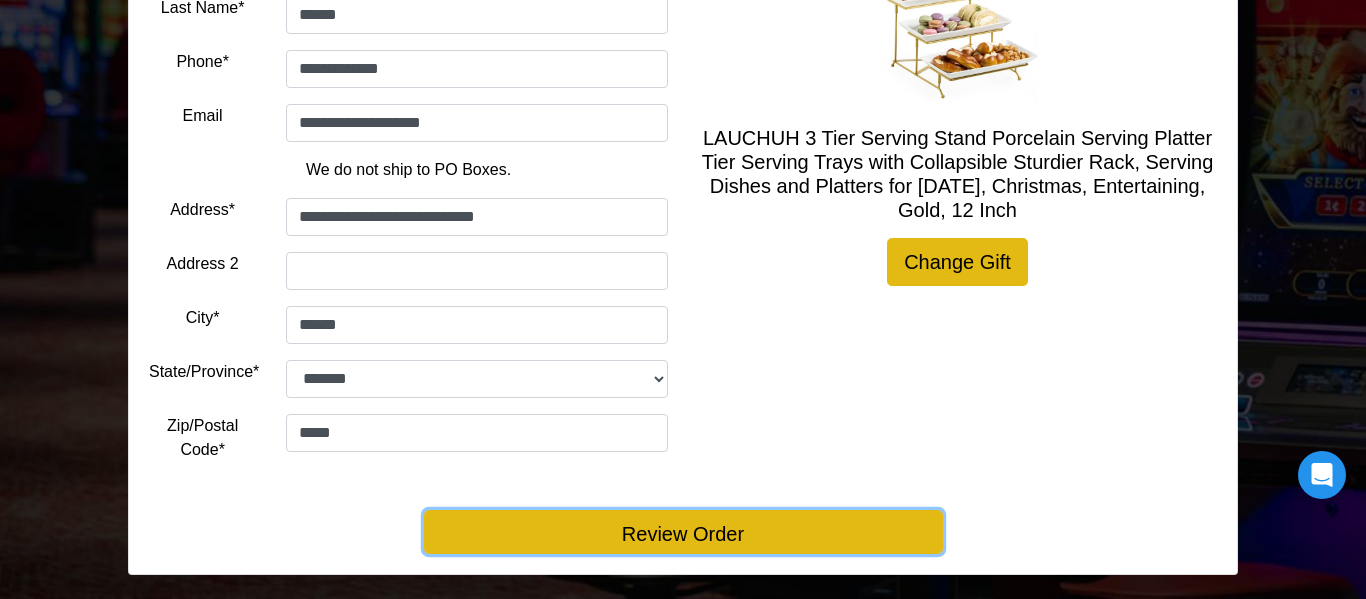 click on "Review Order" at bounding box center (683, 532) 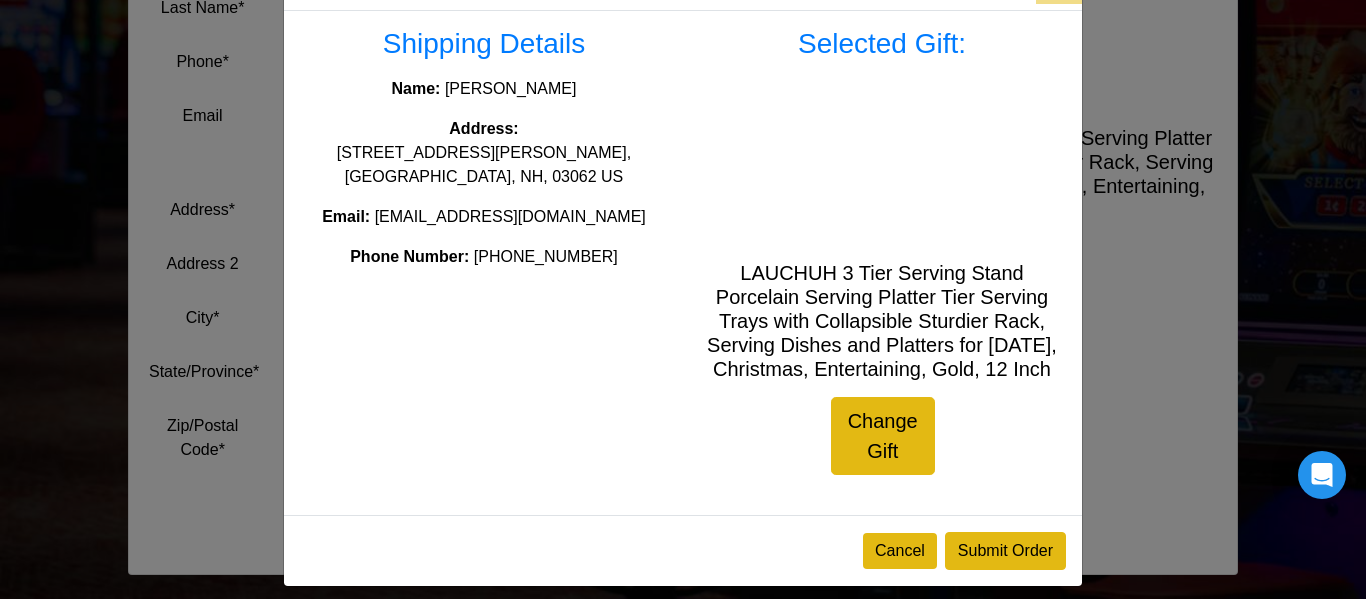 scroll, scrollTop: 121, scrollLeft: 0, axis: vertical 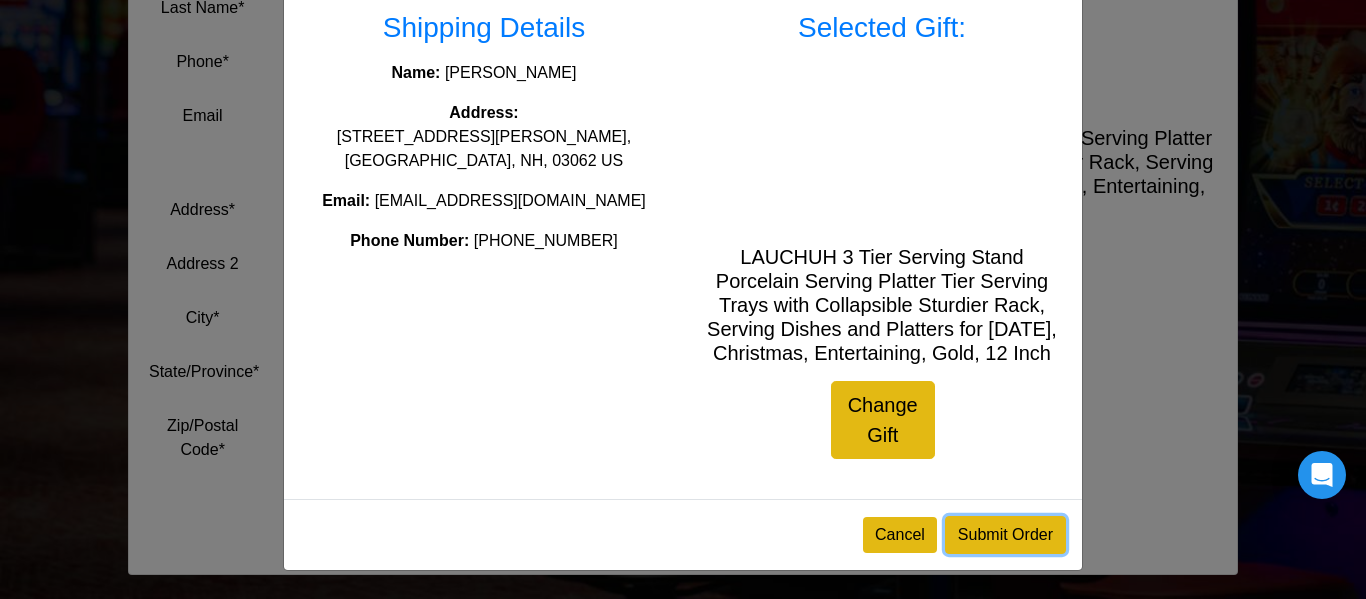 click on "Submit Order" at bounding box center (1005, 535) 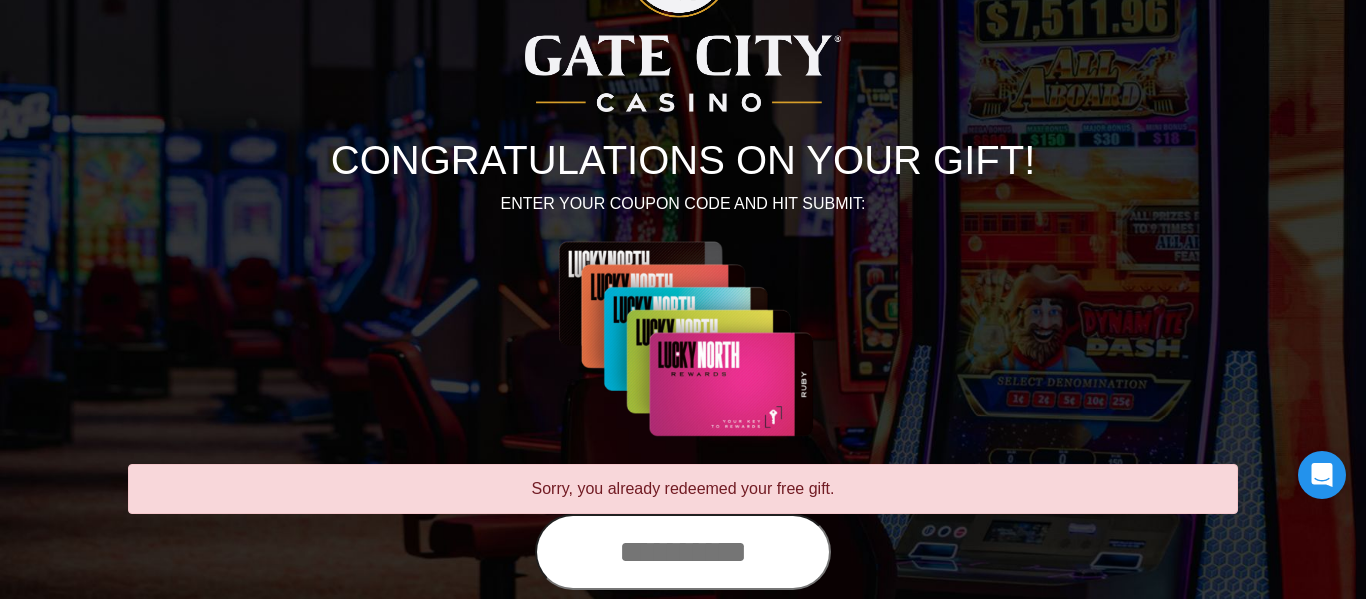 scroll, scrollTop: 193, scrollLeft: 0, axis: vertical 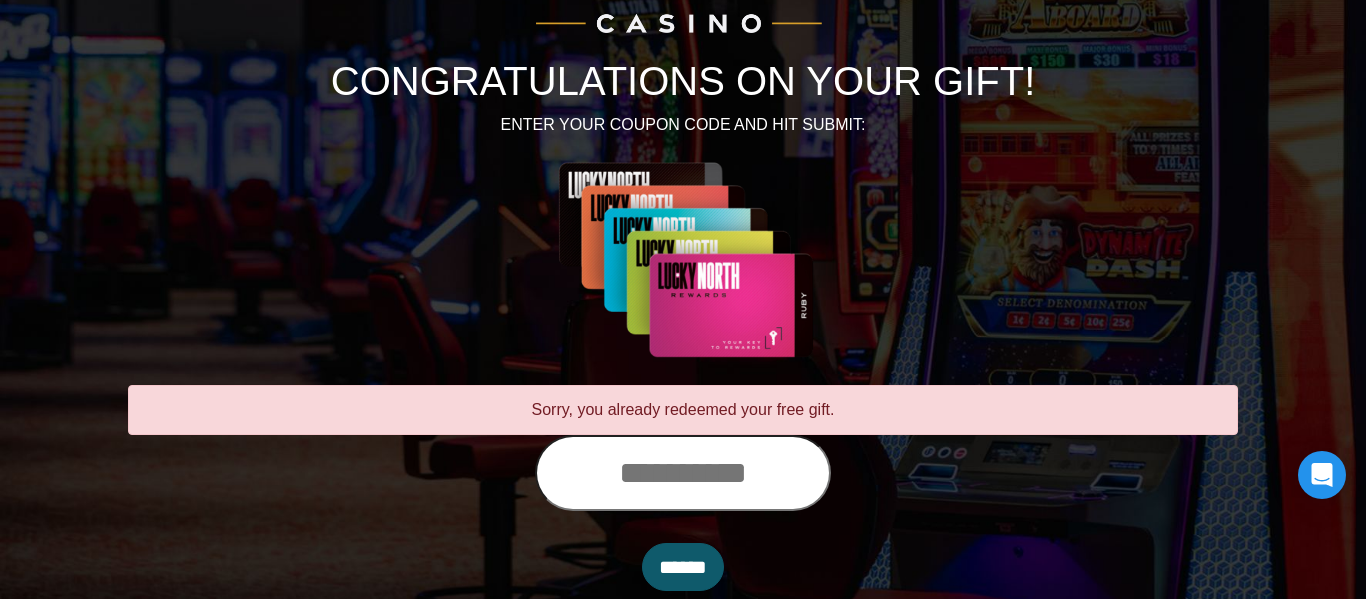 click at bounding box center (683, 473) 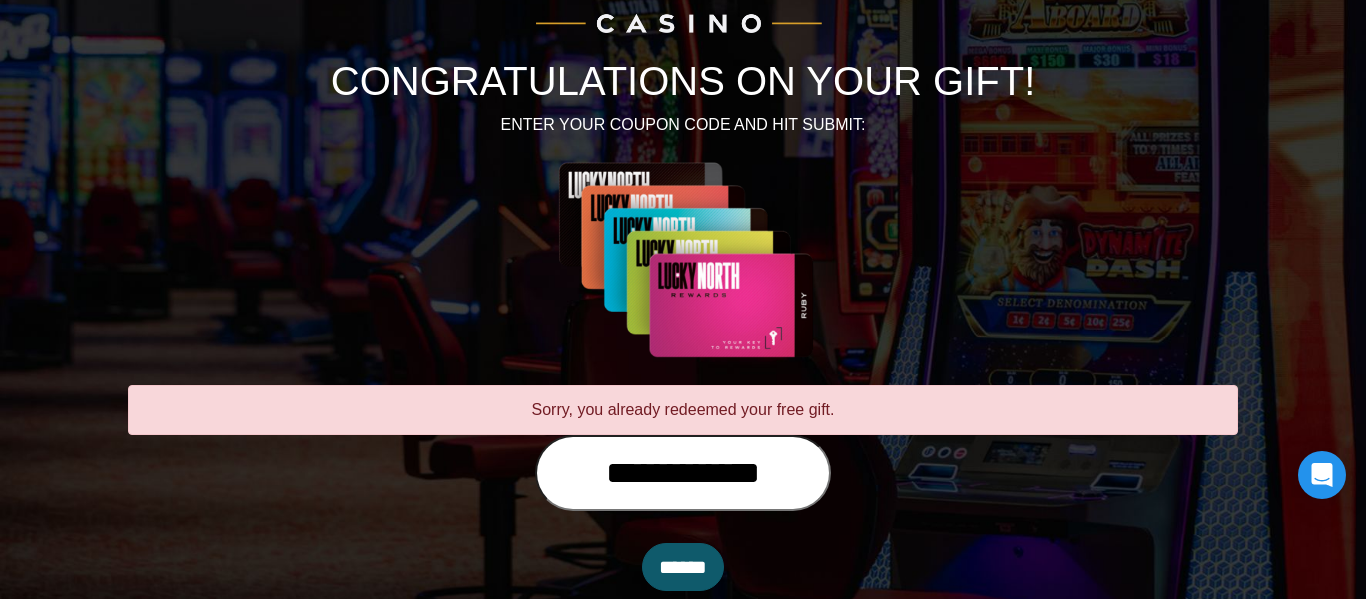 type on "**********" 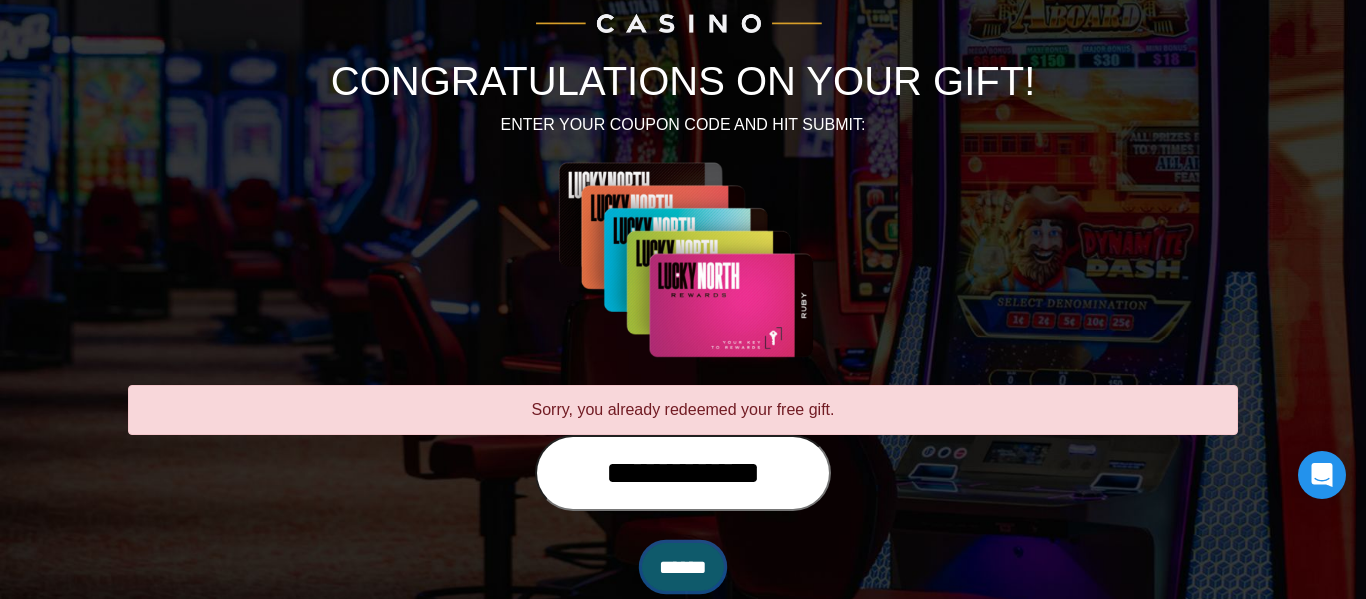 click on "******" at bounding box center [683, 567] 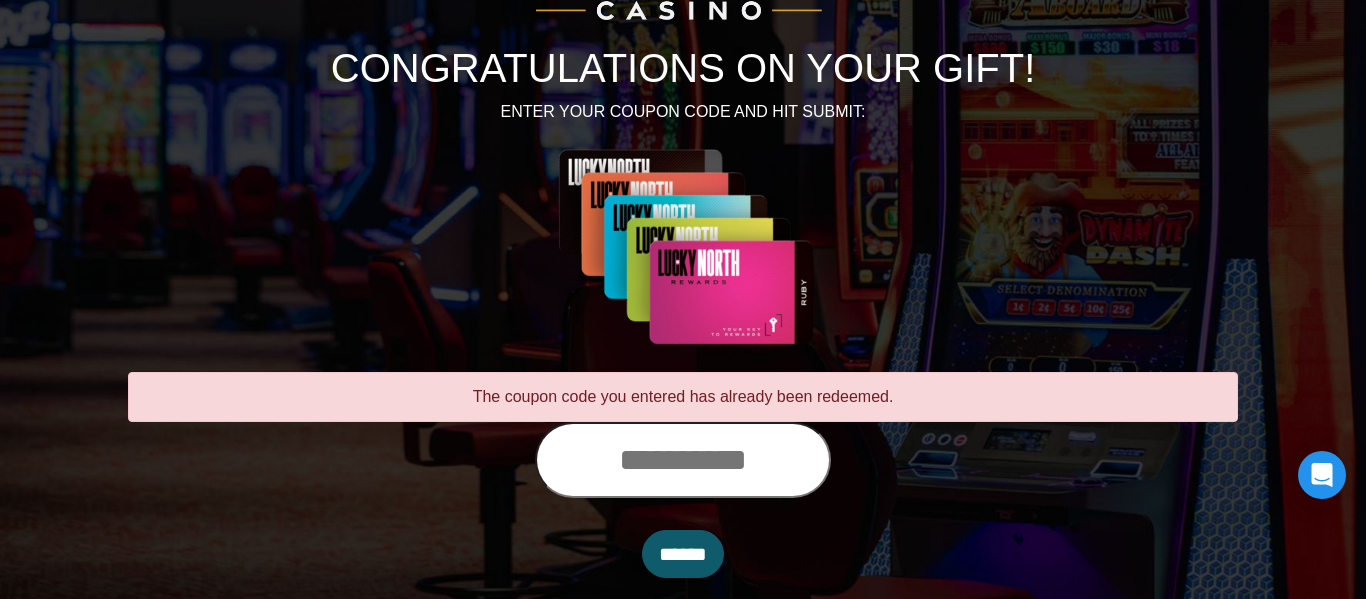 scroll, scrollTop: 233, scrollLeft: 0, axis: vertical 